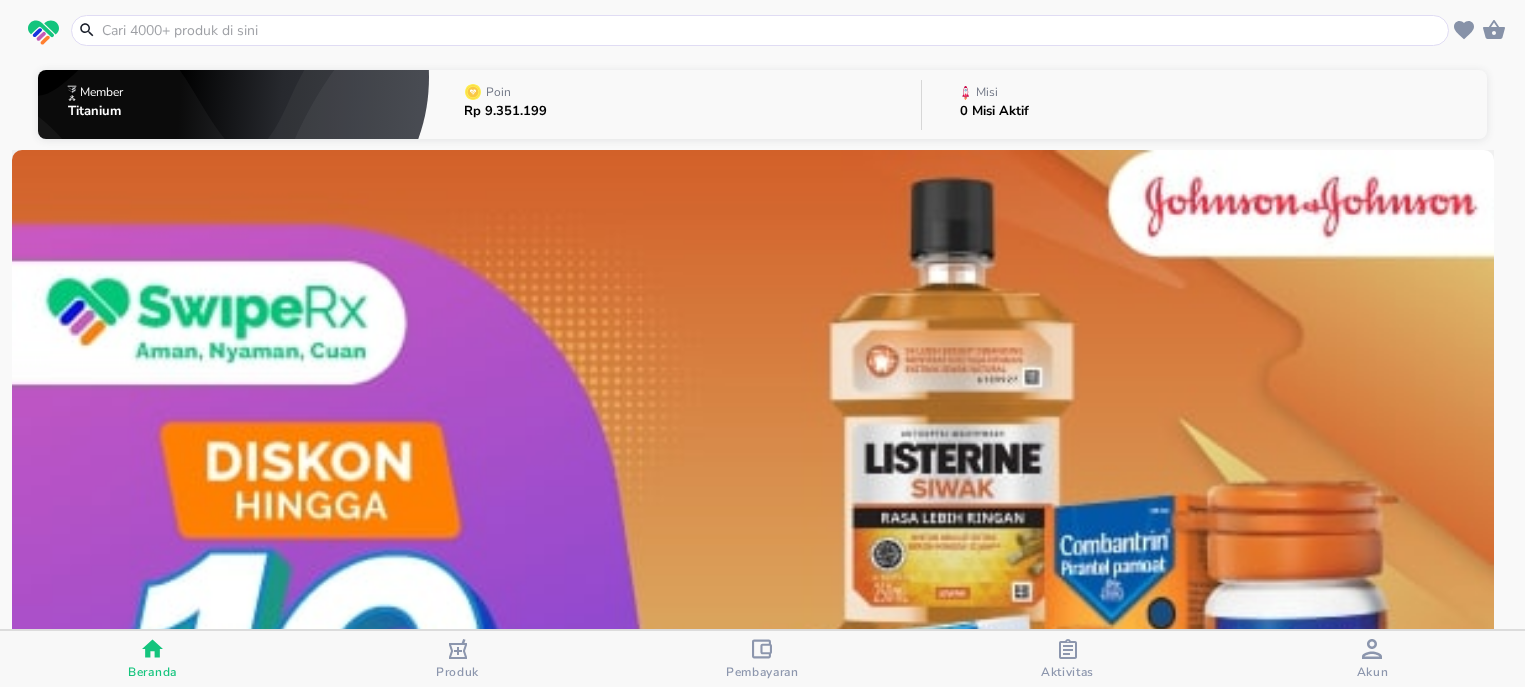 scroll, scrollTop: 0, scrollLeft: 0, axis: both 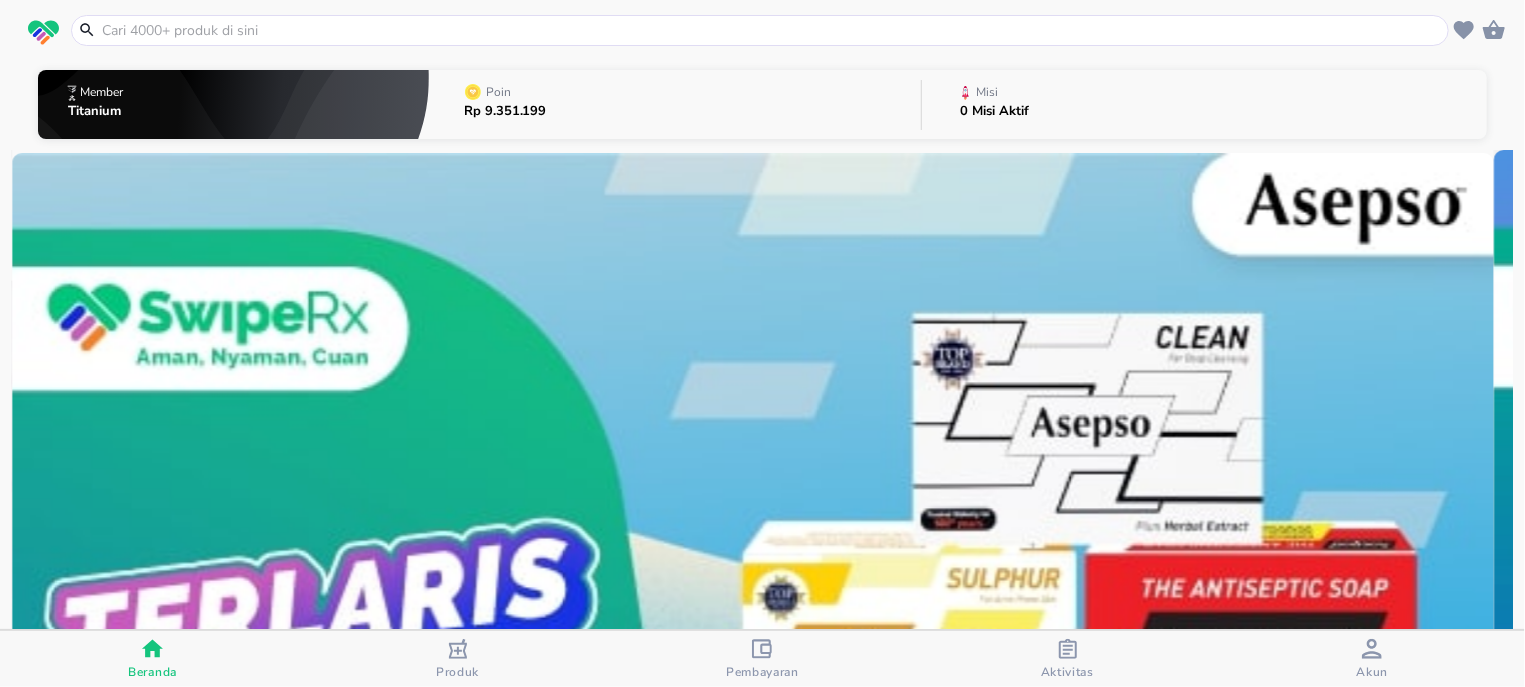 click at bounding box center [772, 30] 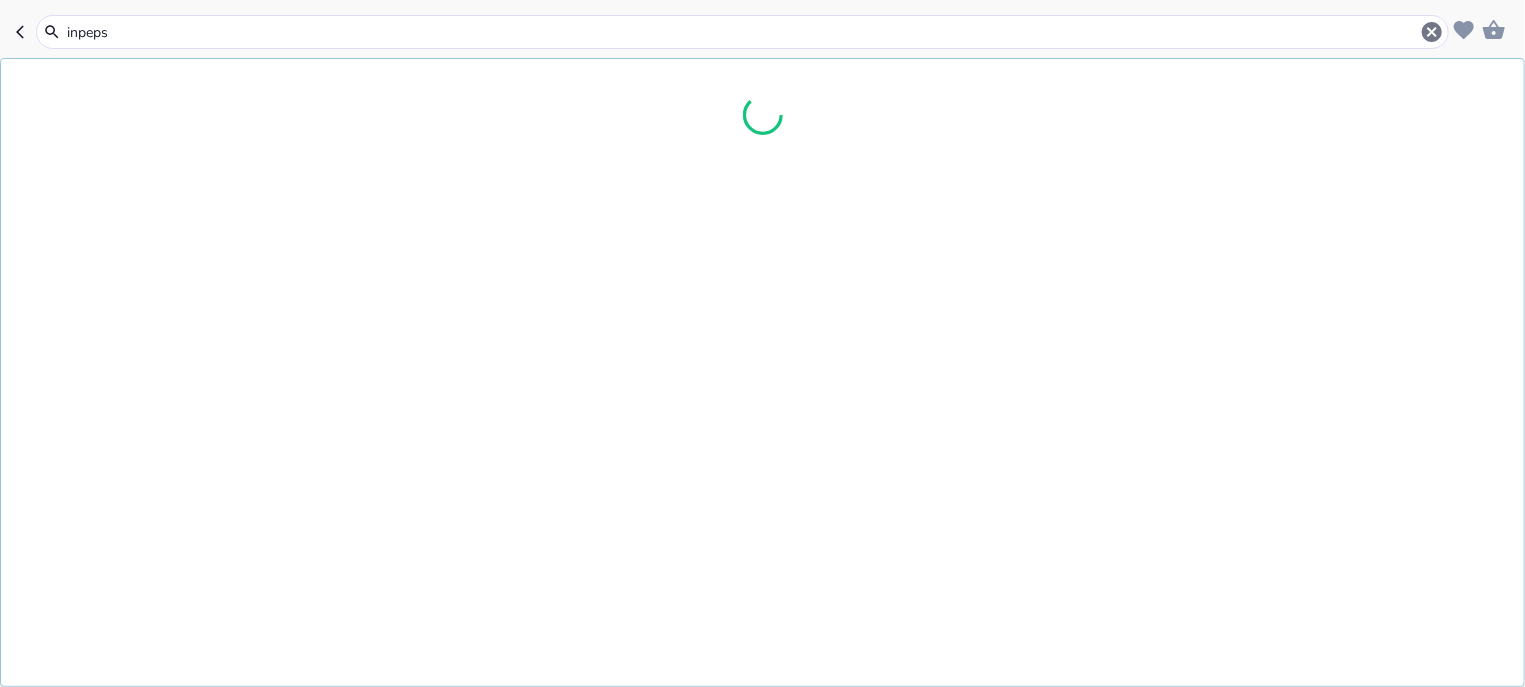 type on "inpepsa" 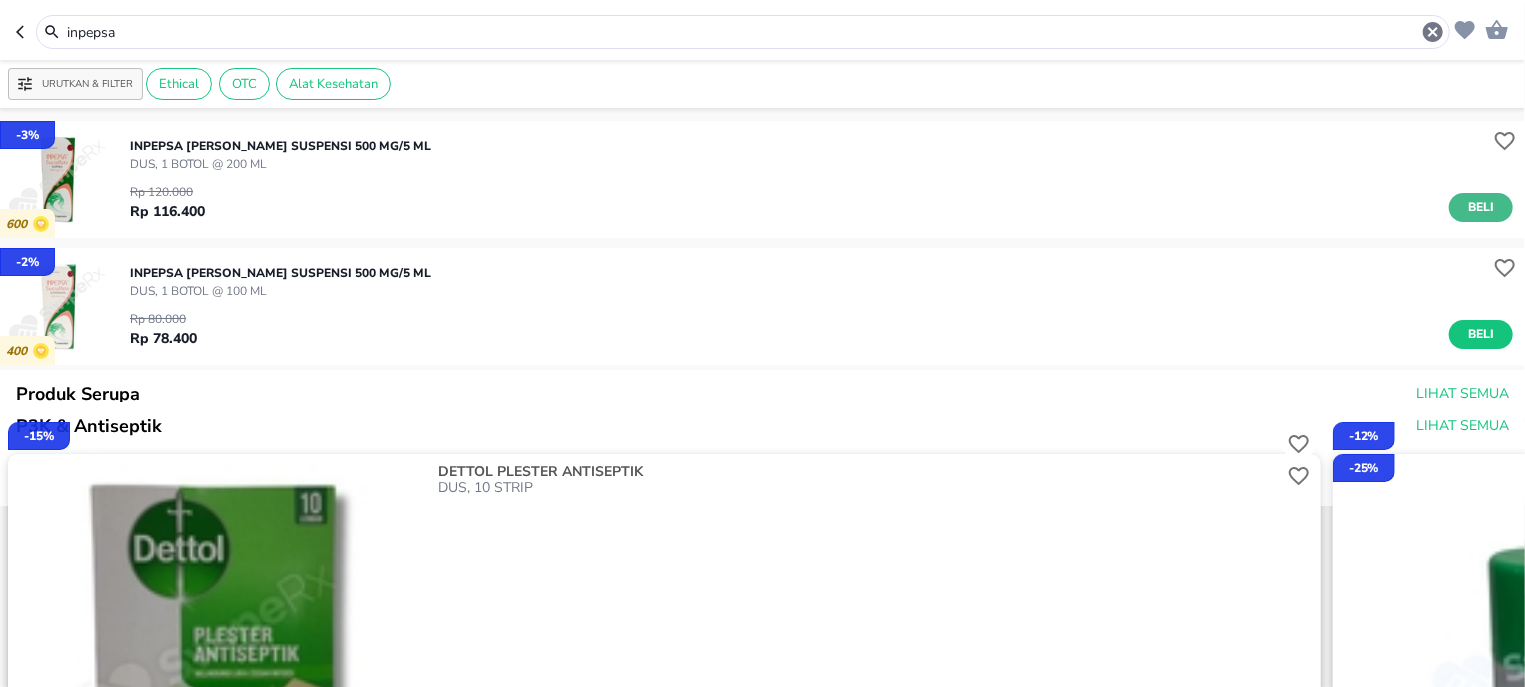 click on "Beli" at bounding box center (1481, 207) 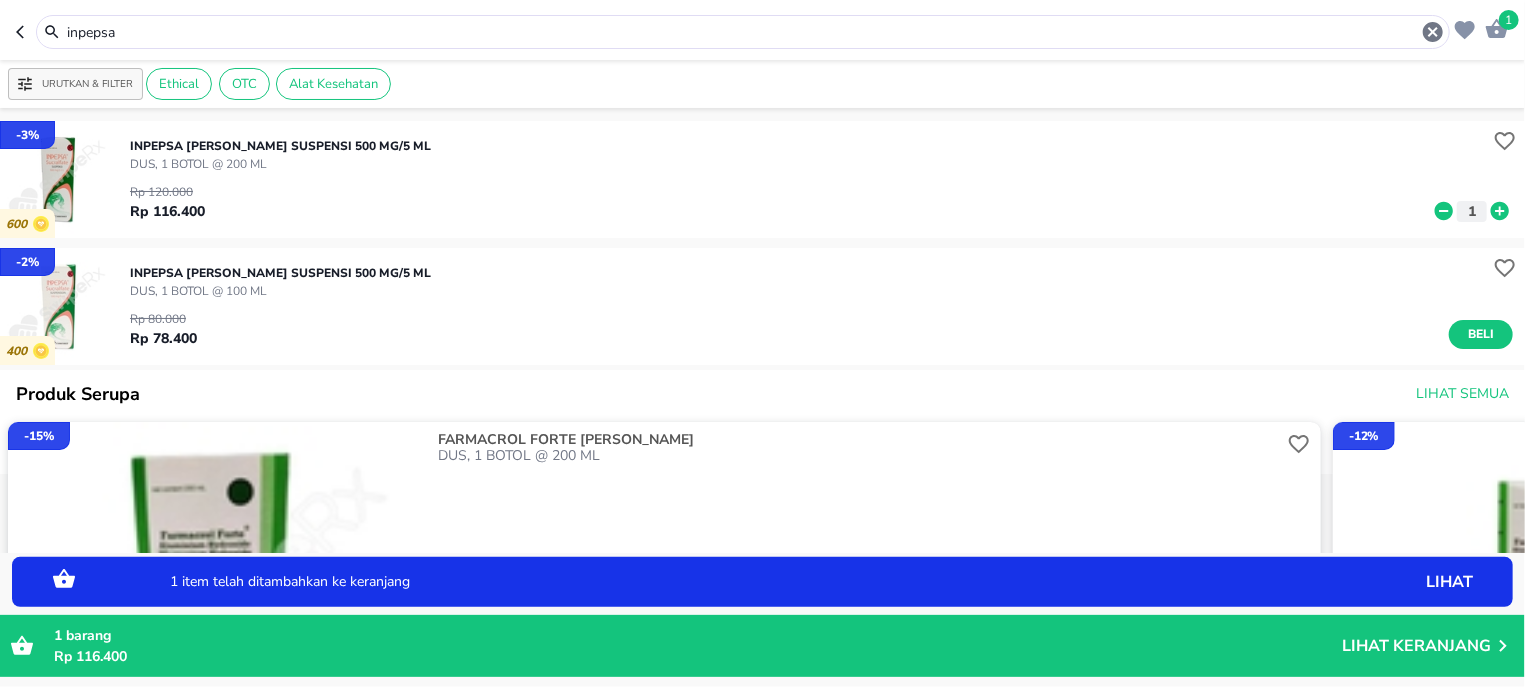 click 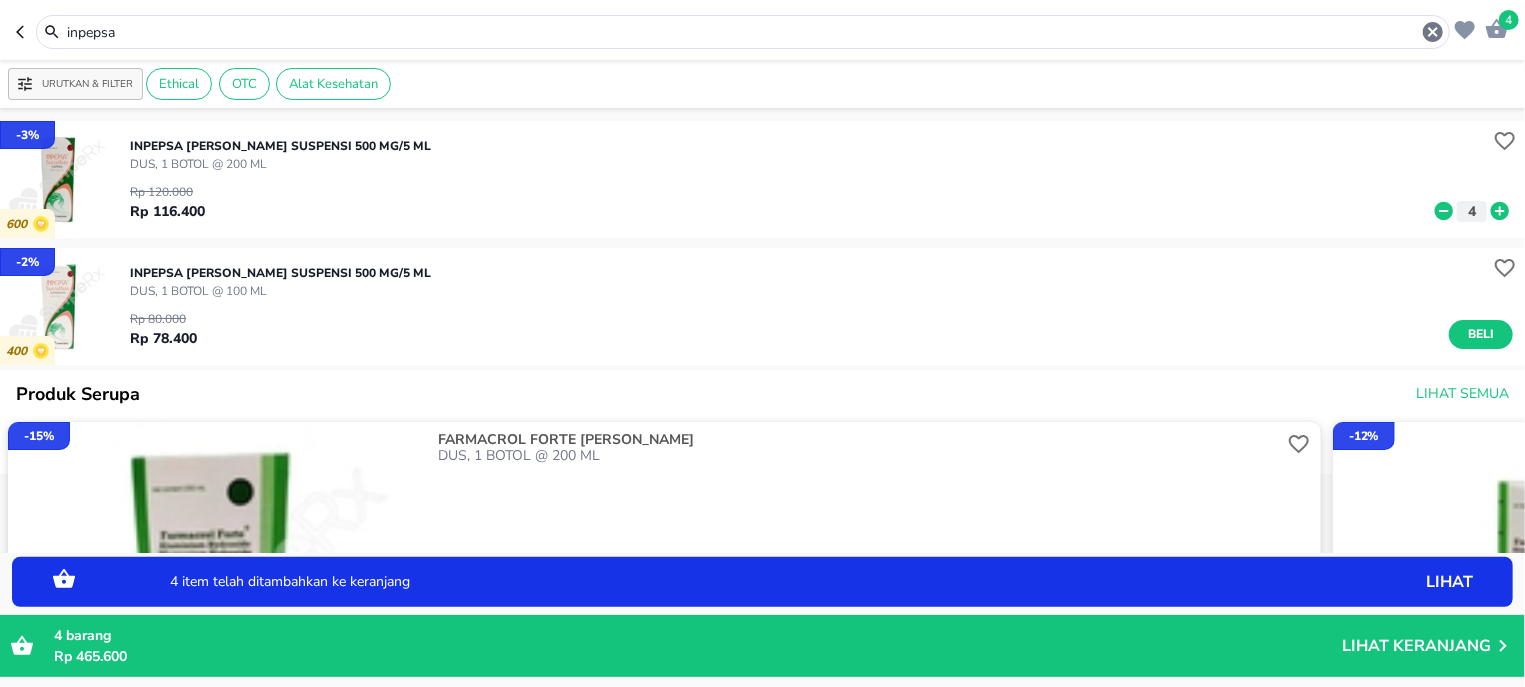 click 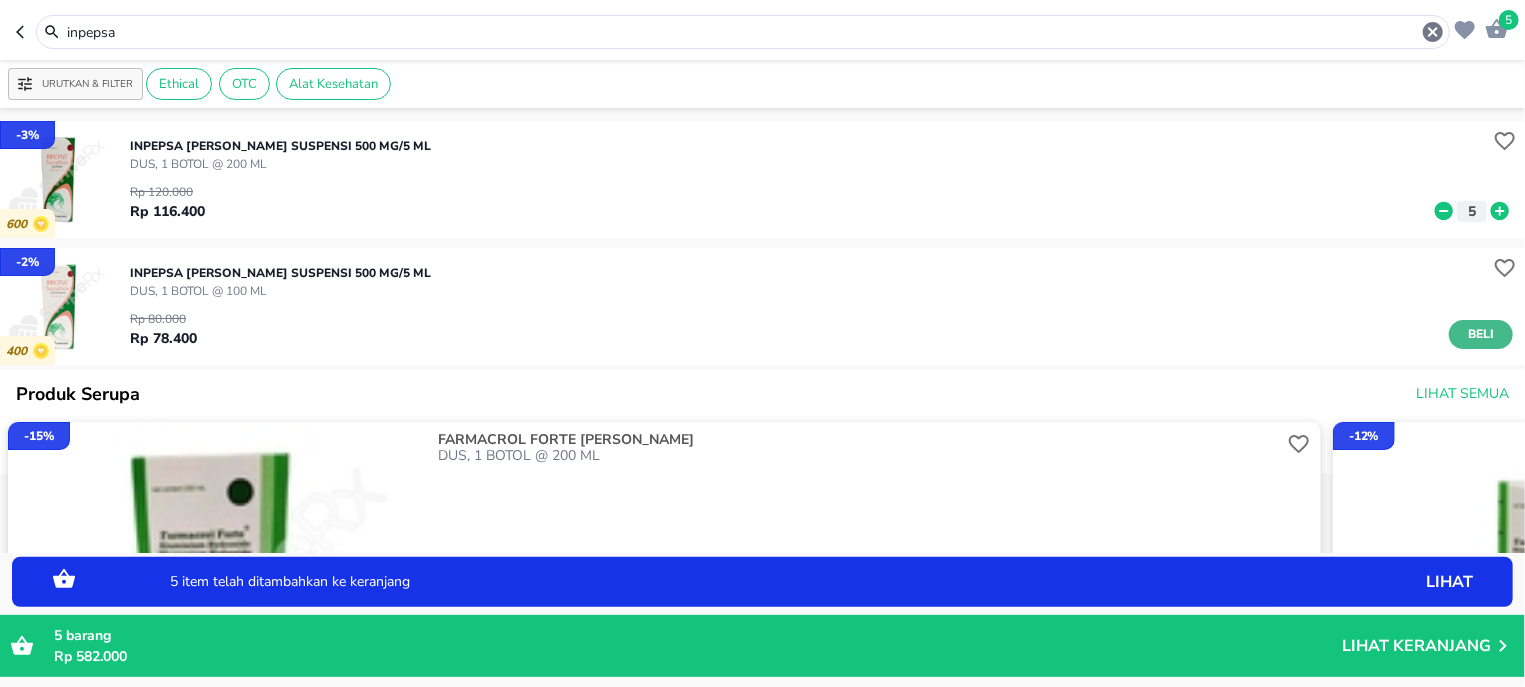 click on "Beli" at bounding box center (1481, 334) 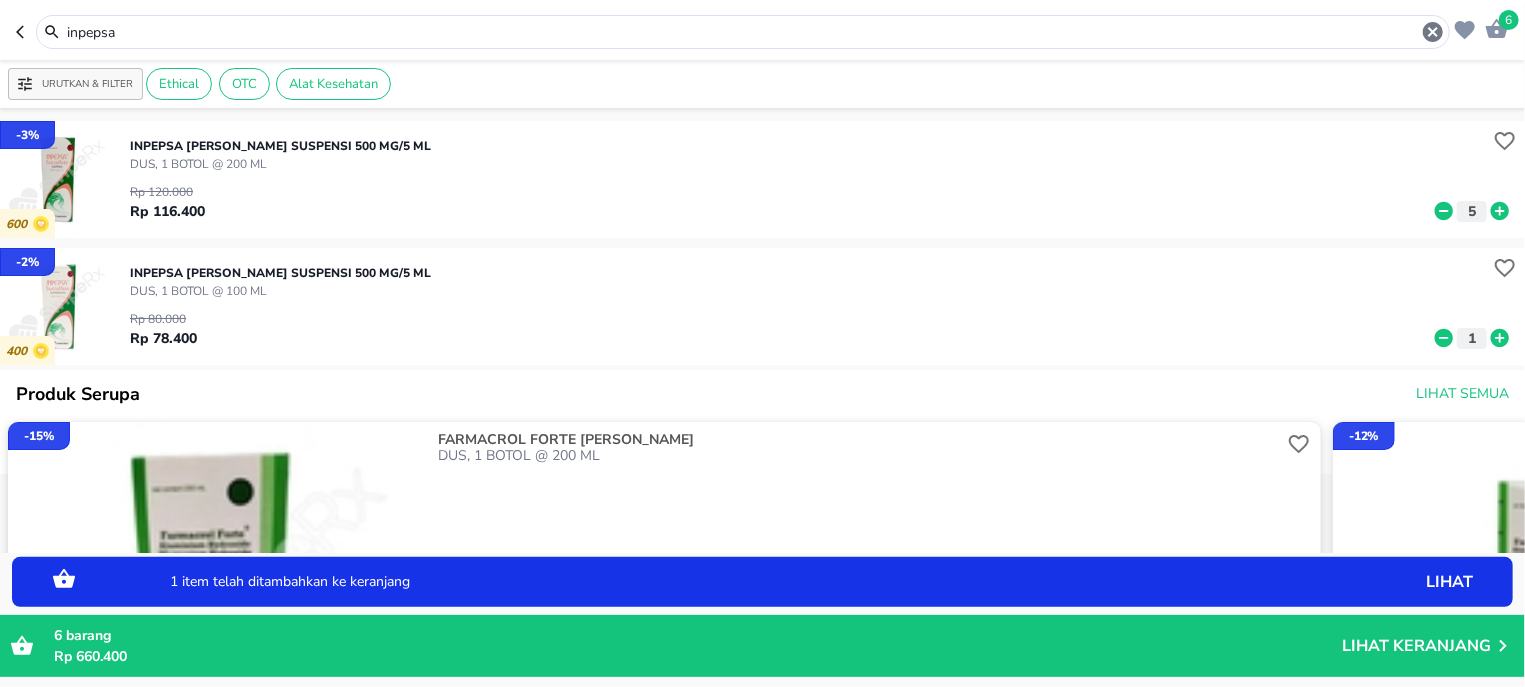 click 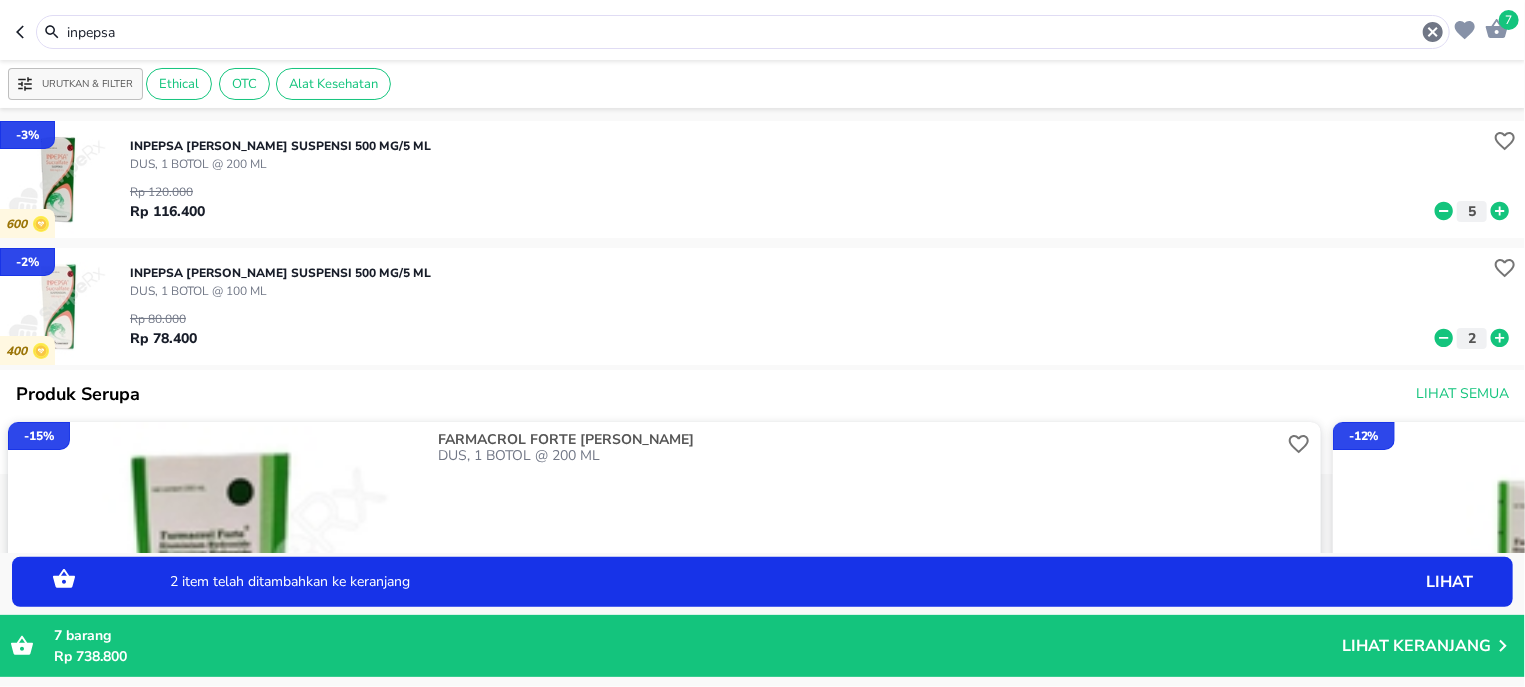 click 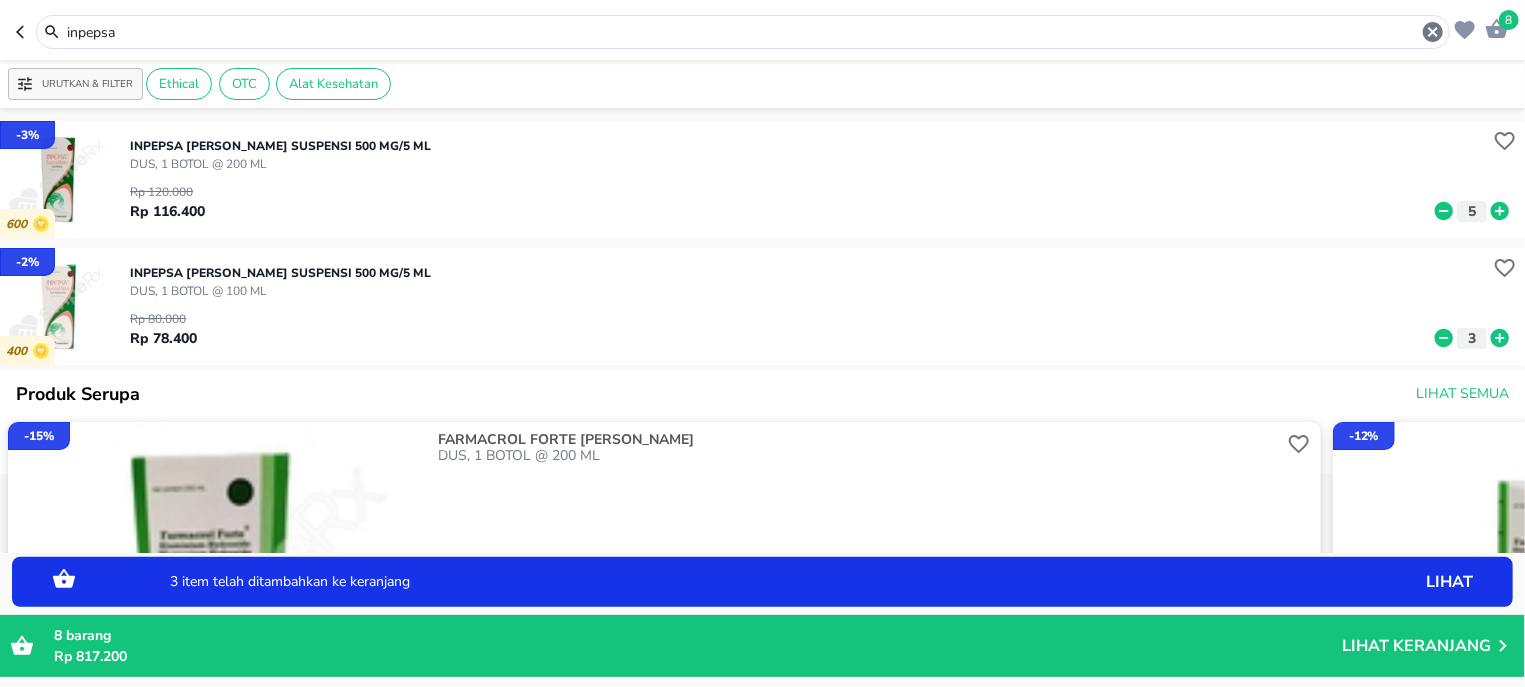 click 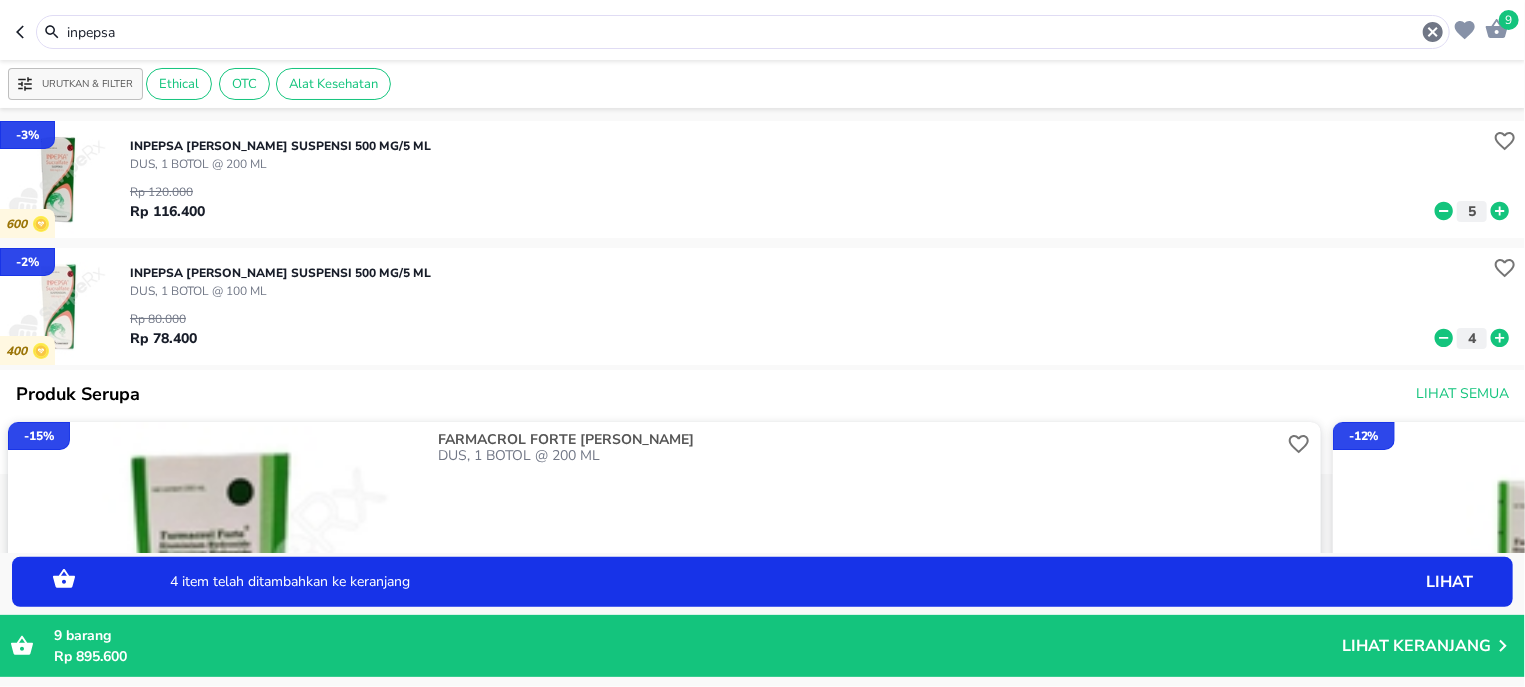 click 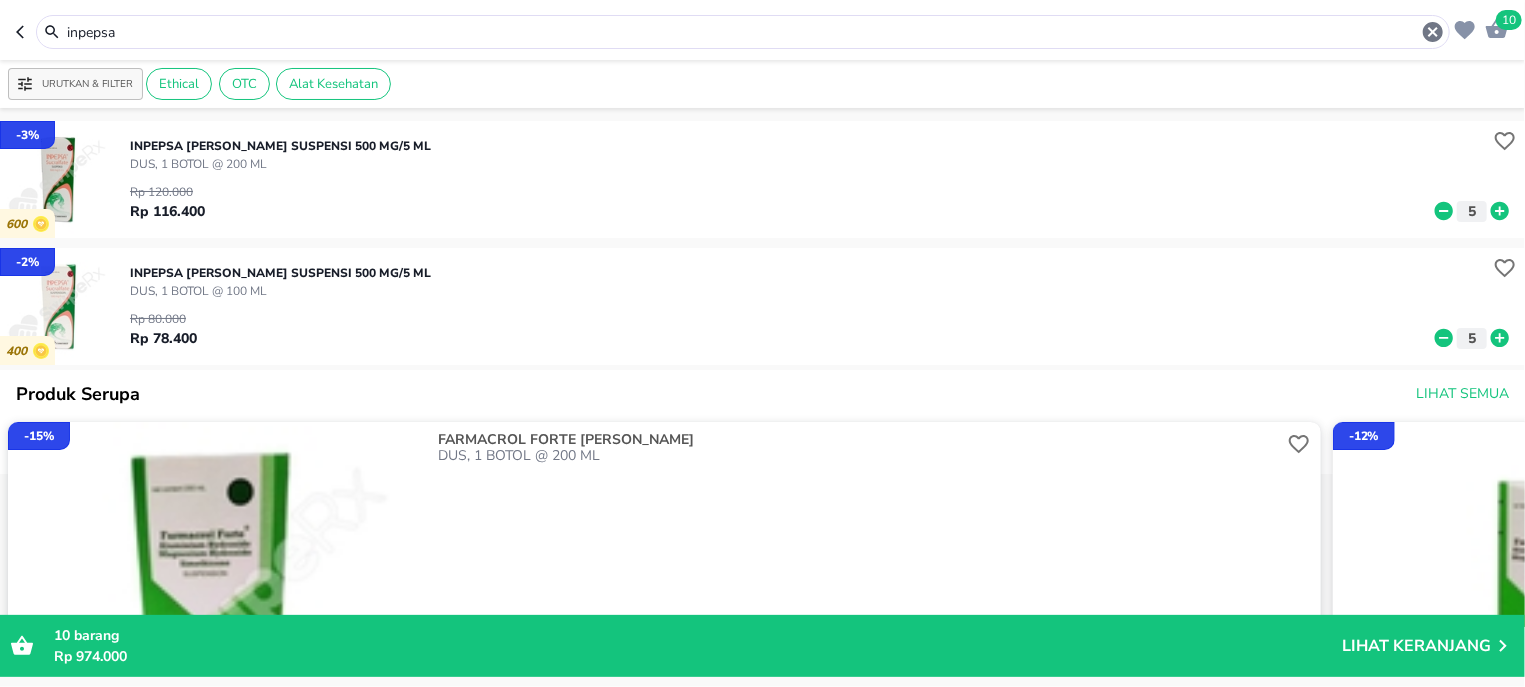 click on "inpepsa" at bounding box center [743, 32] 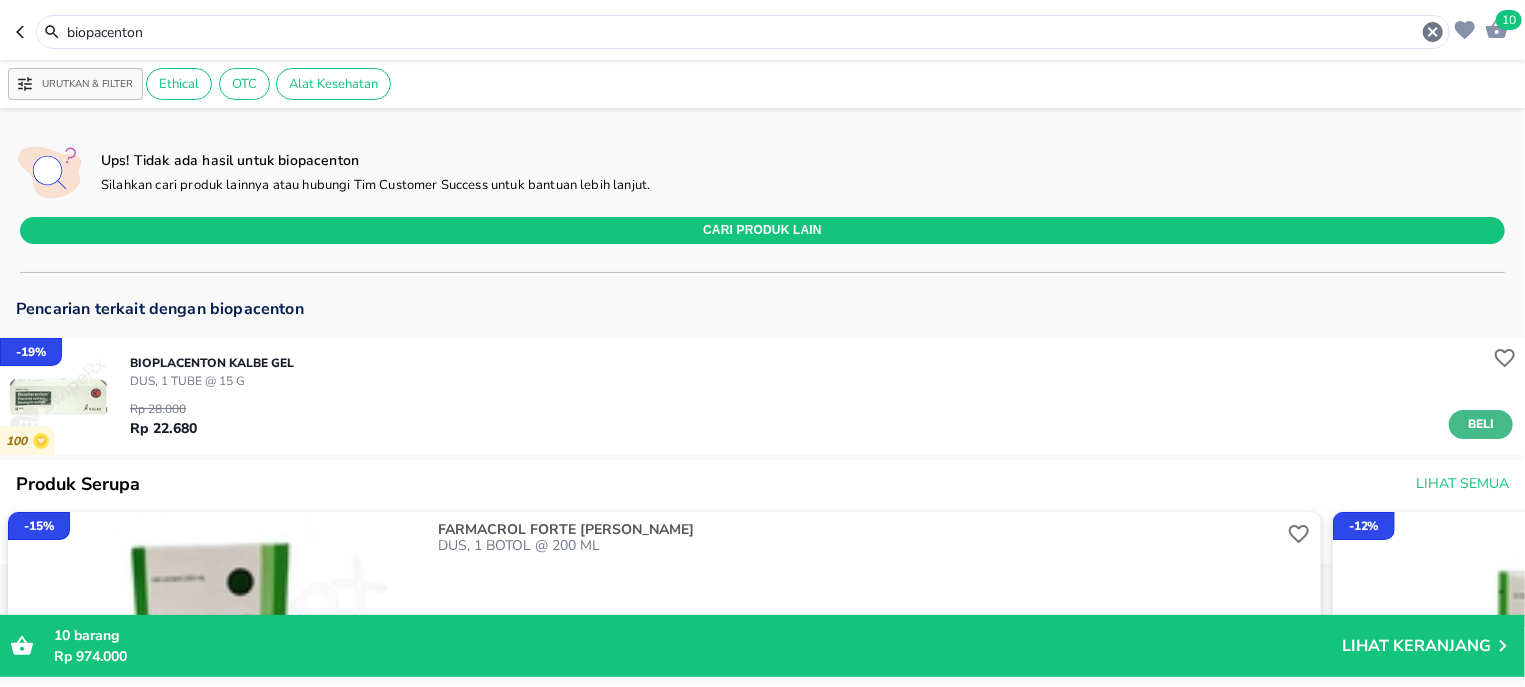 click on "Beli" at bounding box center (1481, 424) 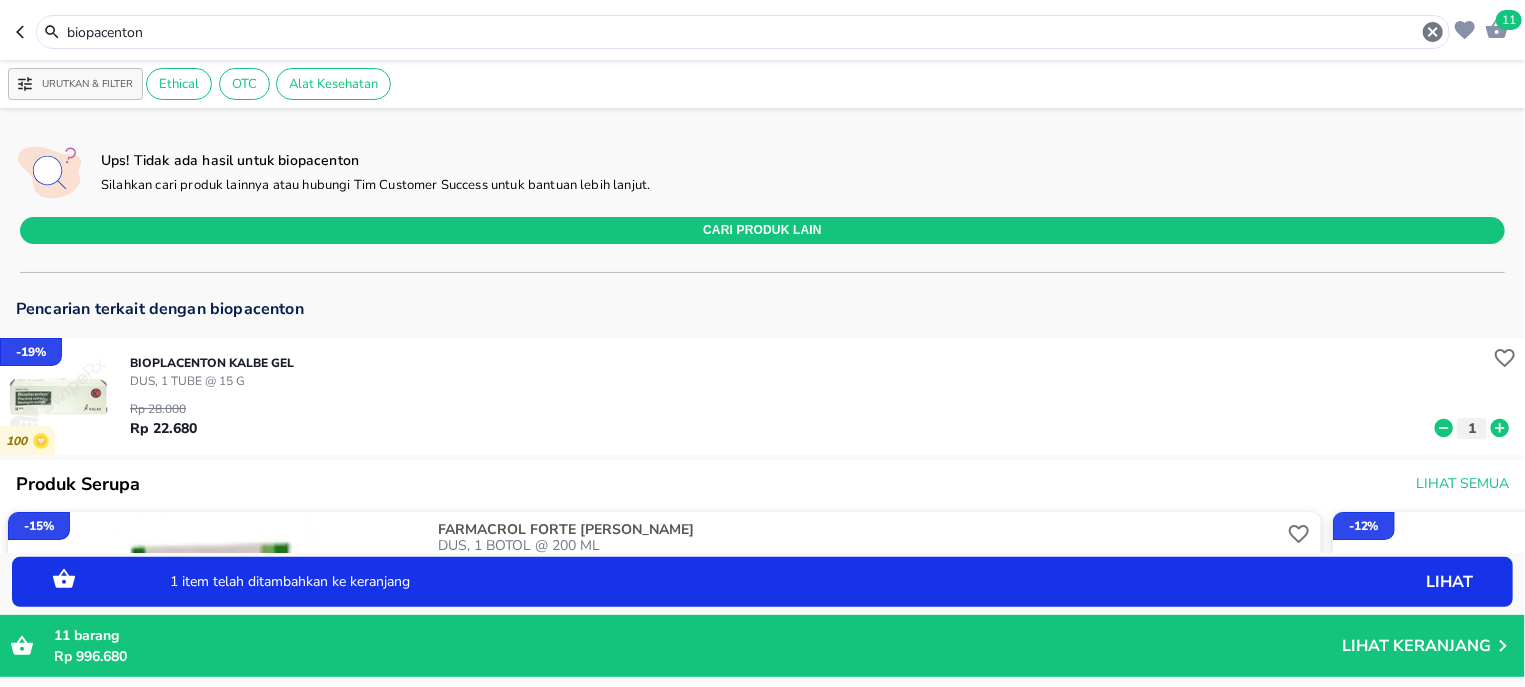 click 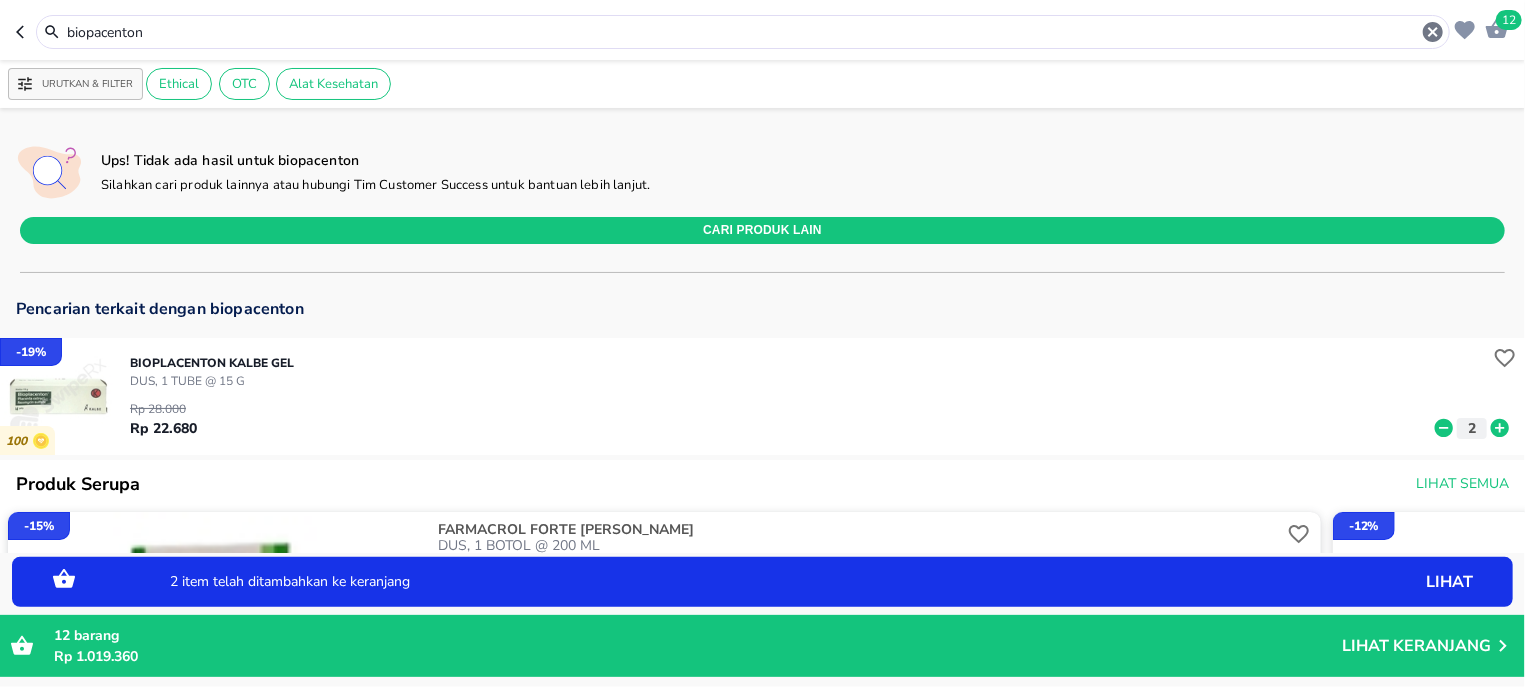 click 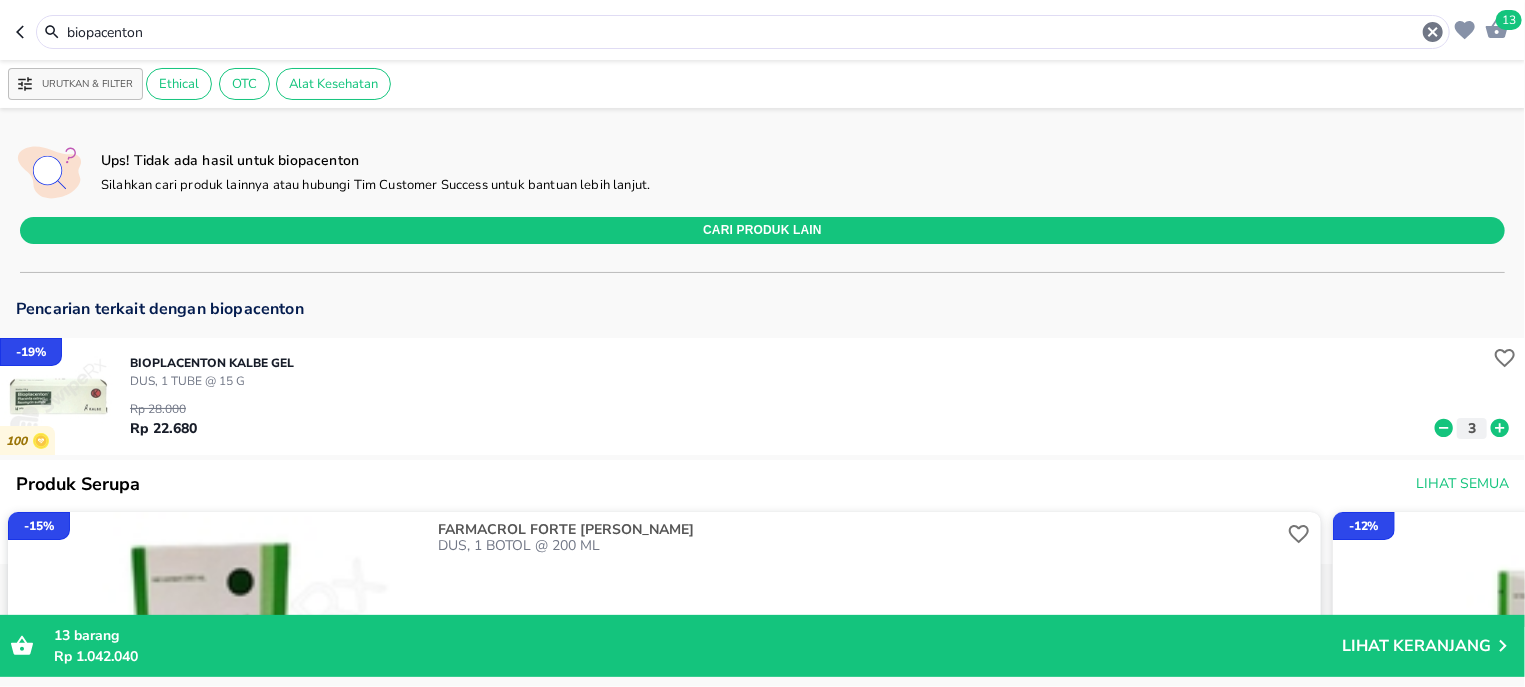 click on "biopacenton" at bounding box center [743, 32] 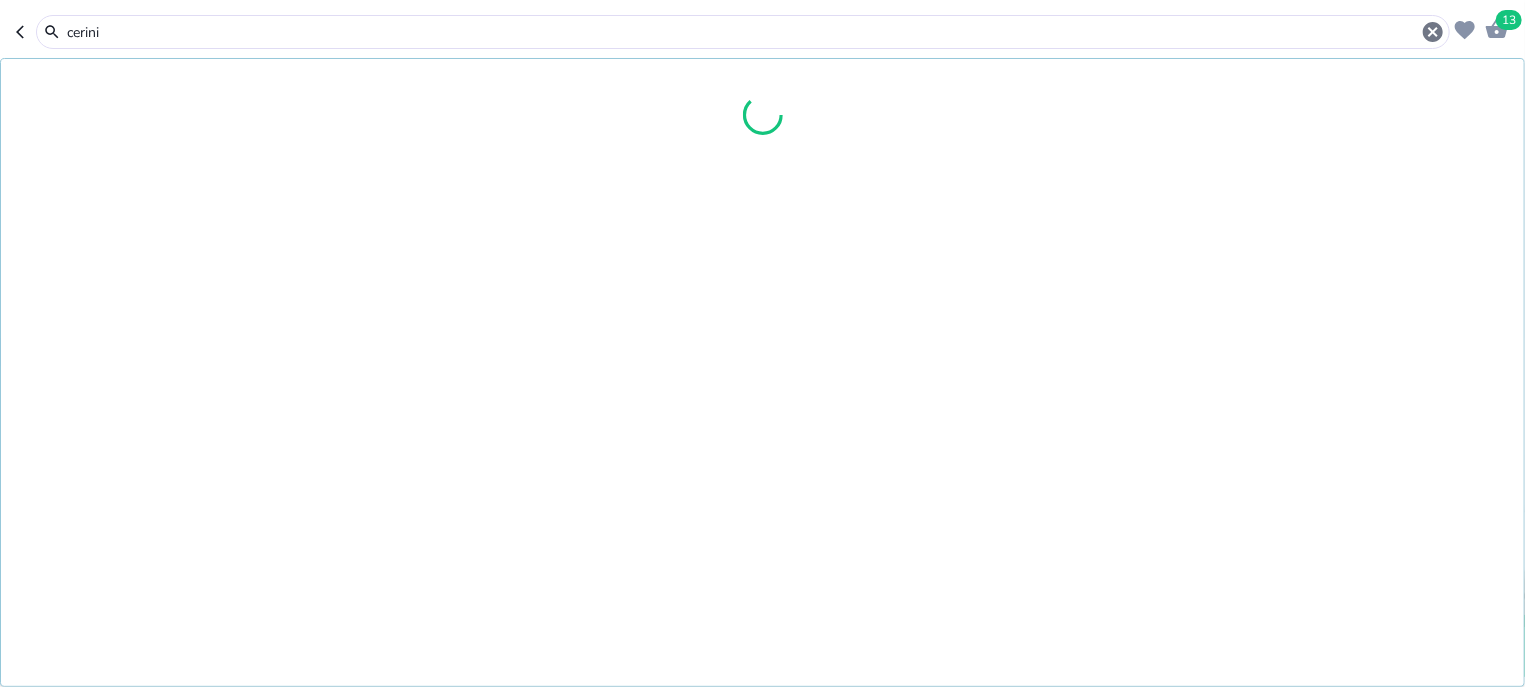 type on "cerini" 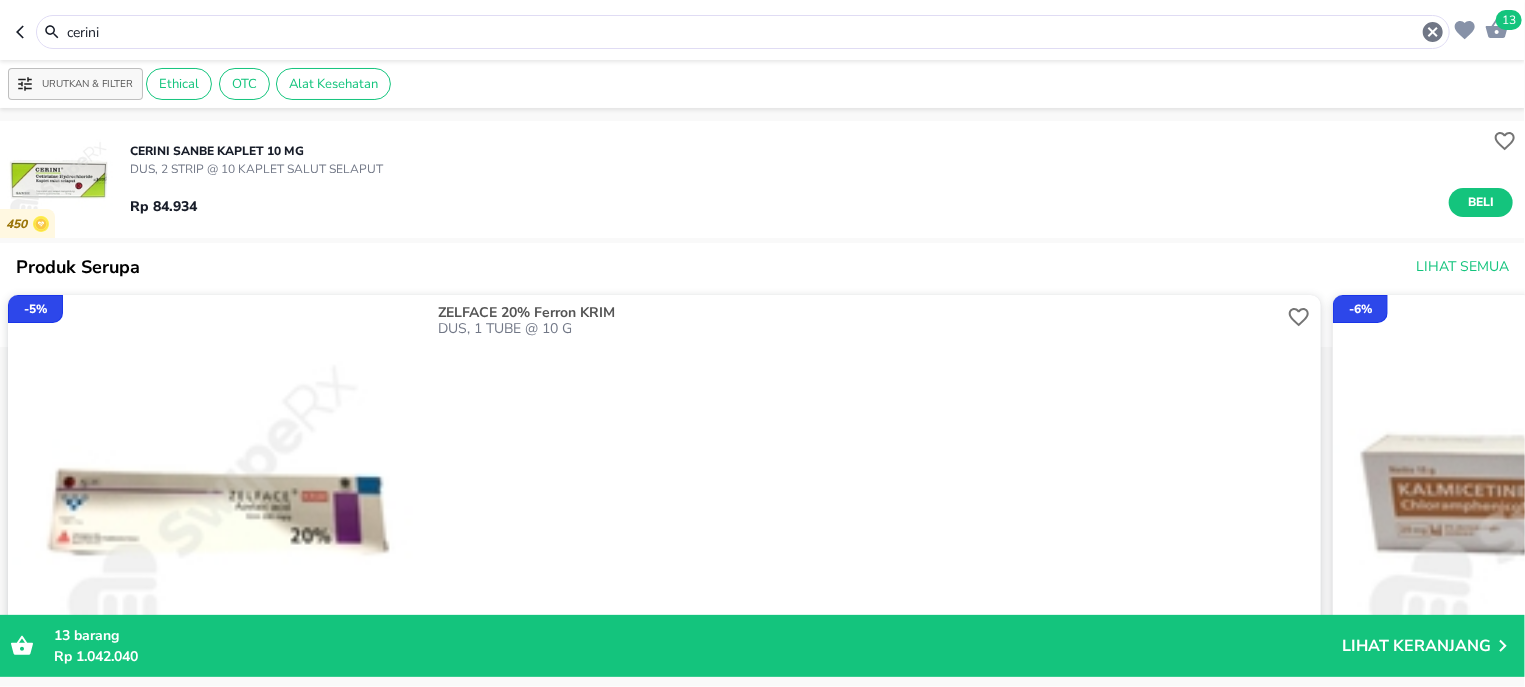 click at bounding box center [58, 179] 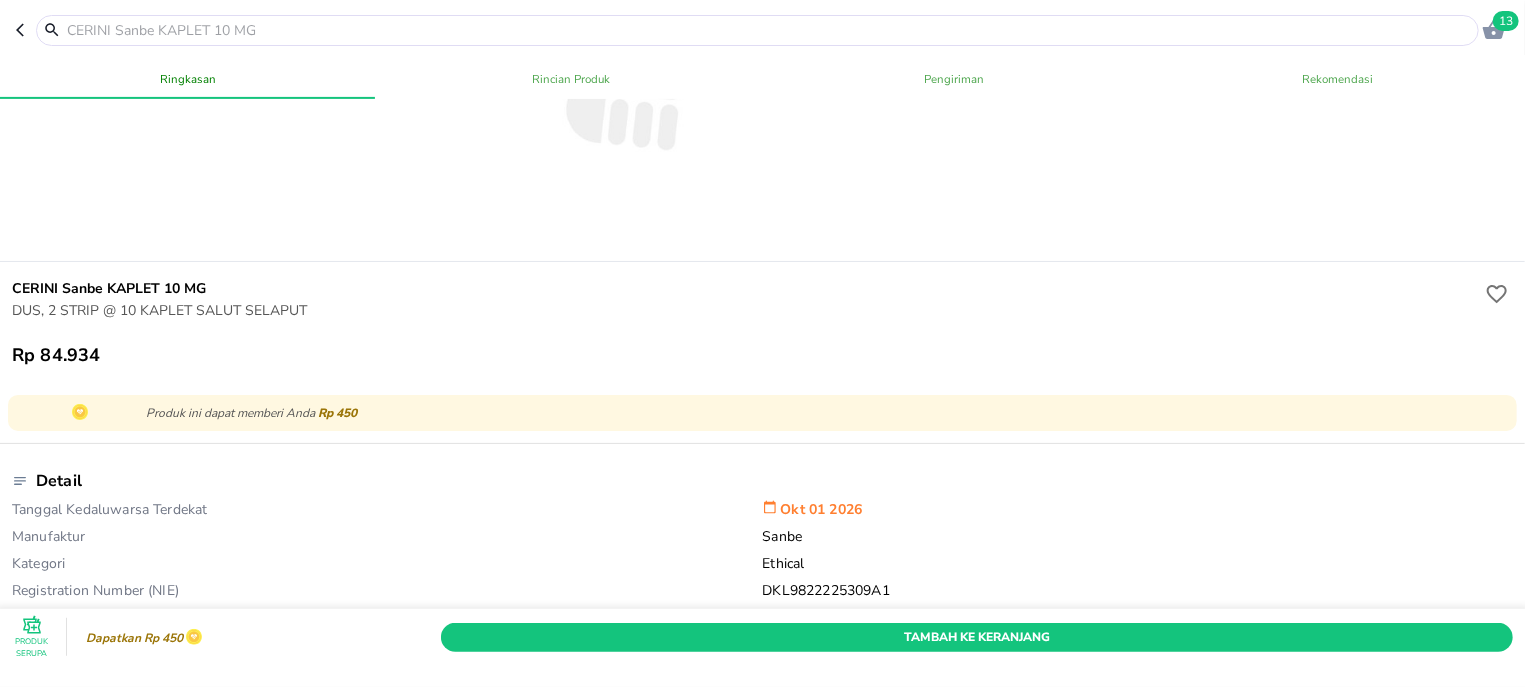 scroll, scrollTop: 382, scrollLeft: 0, axis: vertical 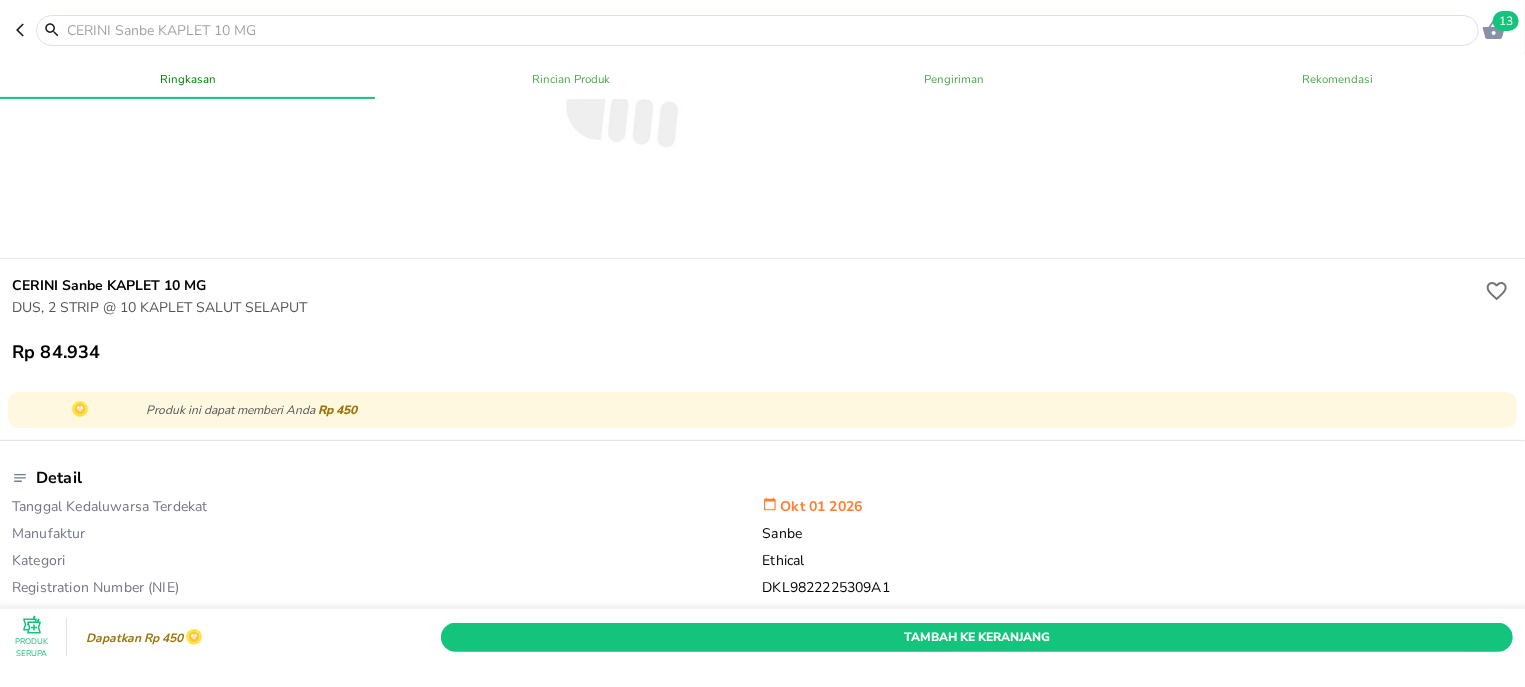 type 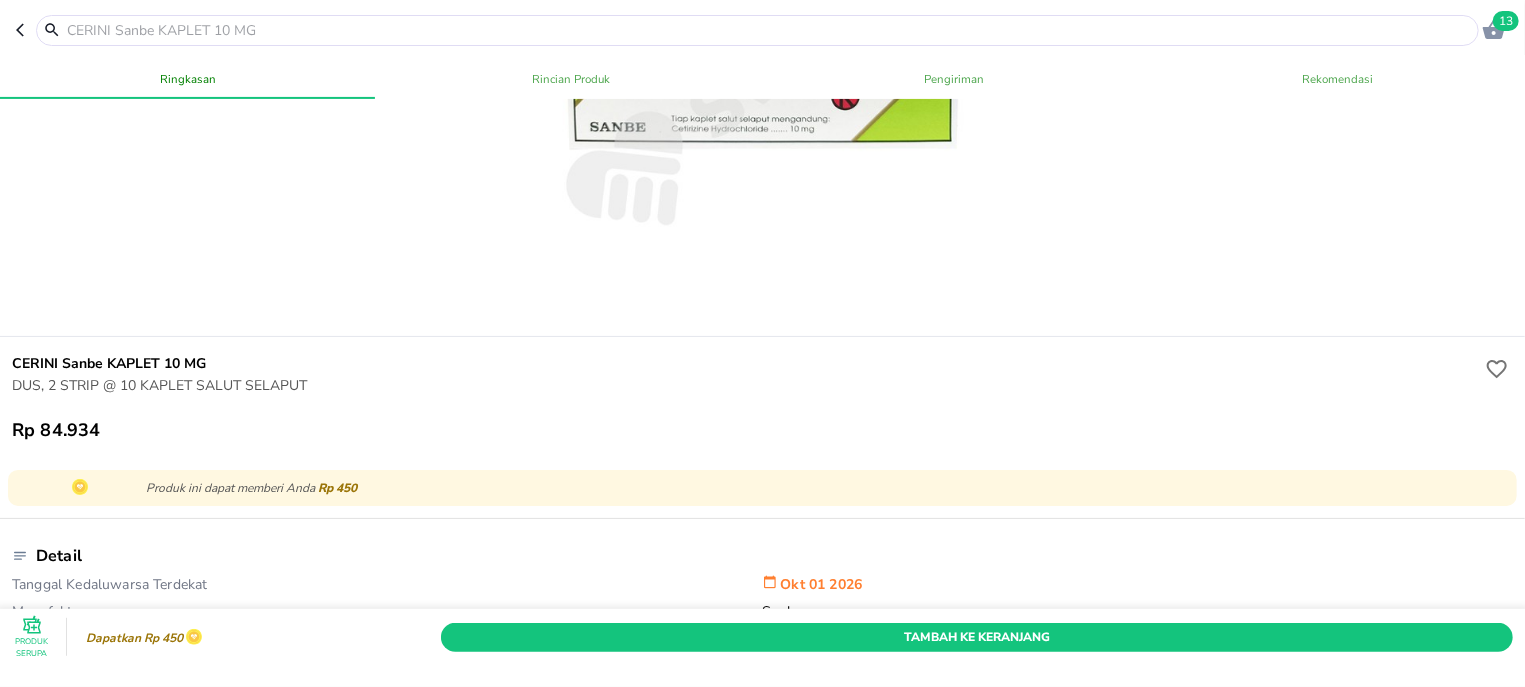 scroll, scrollTop: 255, scrollLeft: 0, axis: vertical 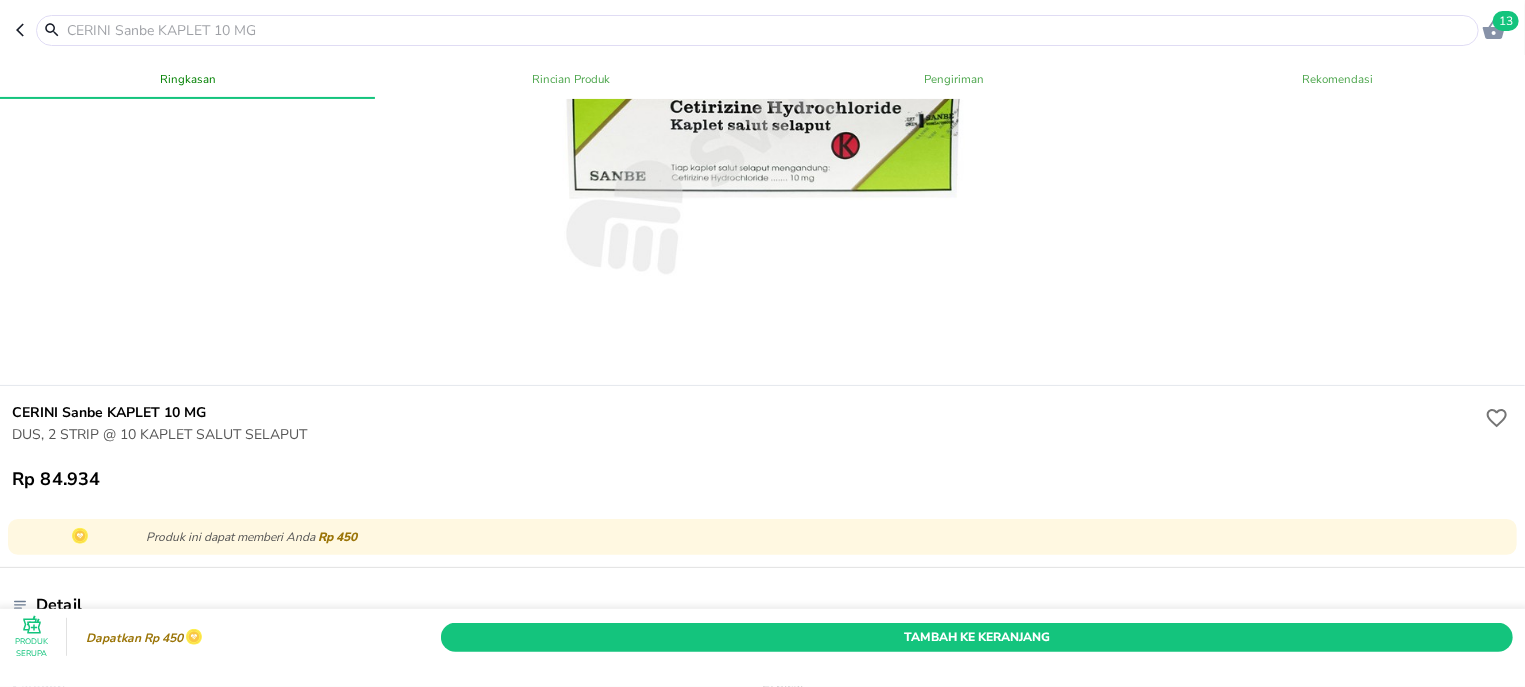 click 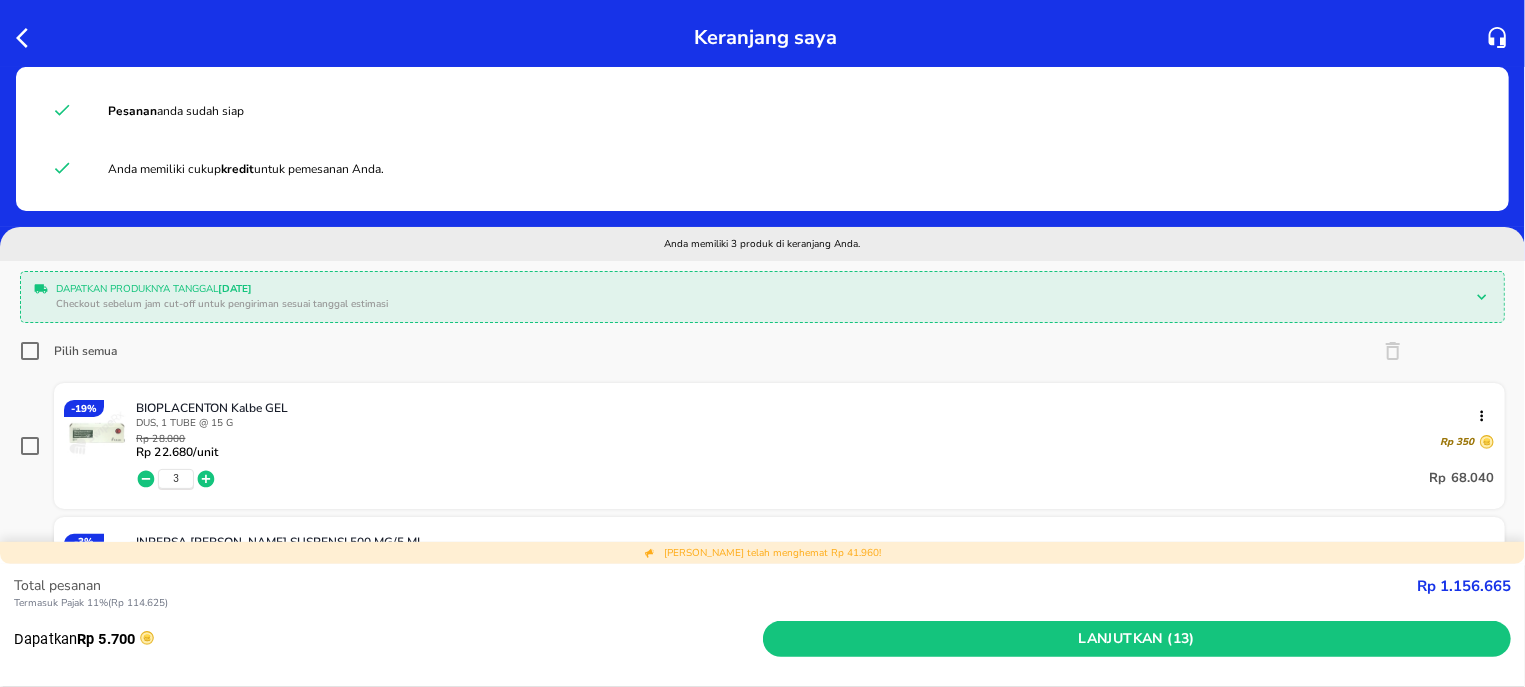 scroll, scrollTop: 127, scrollLeft: 0, axis: vertical 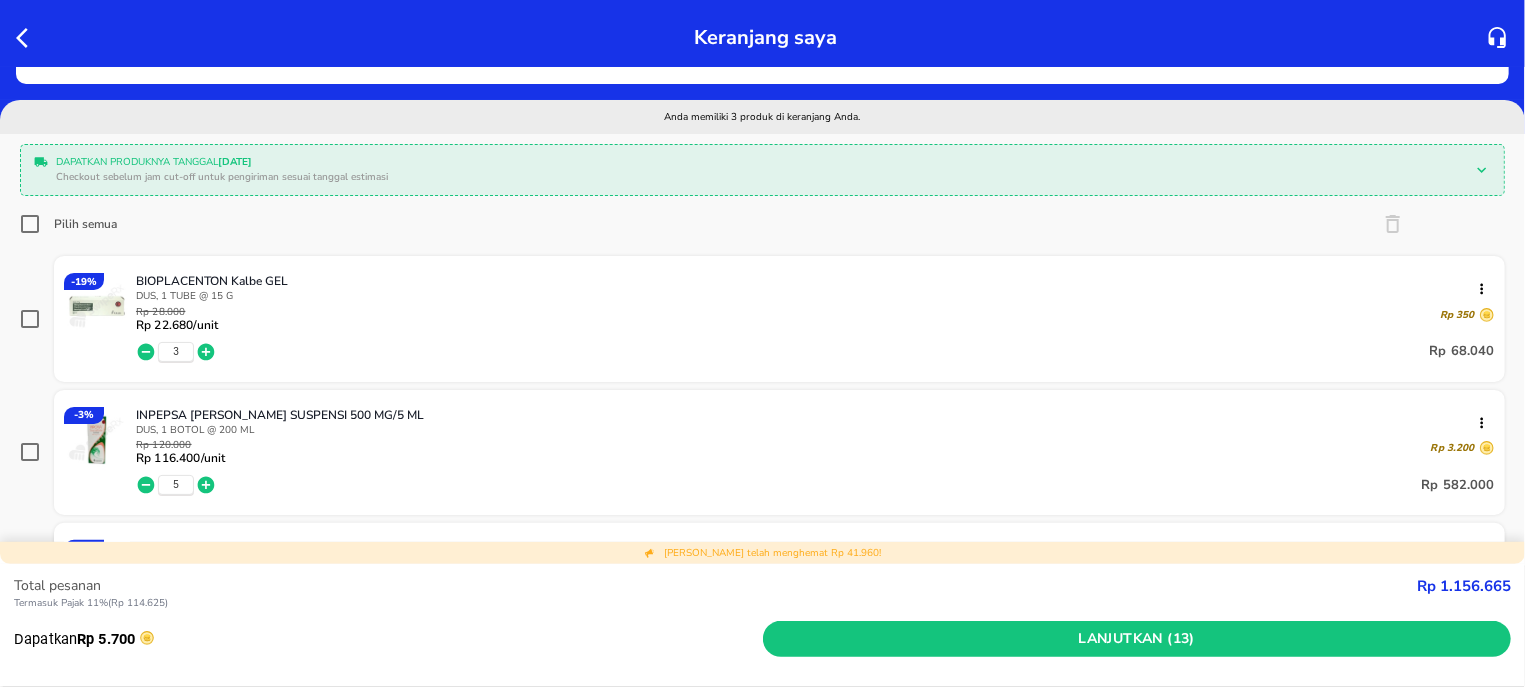 click 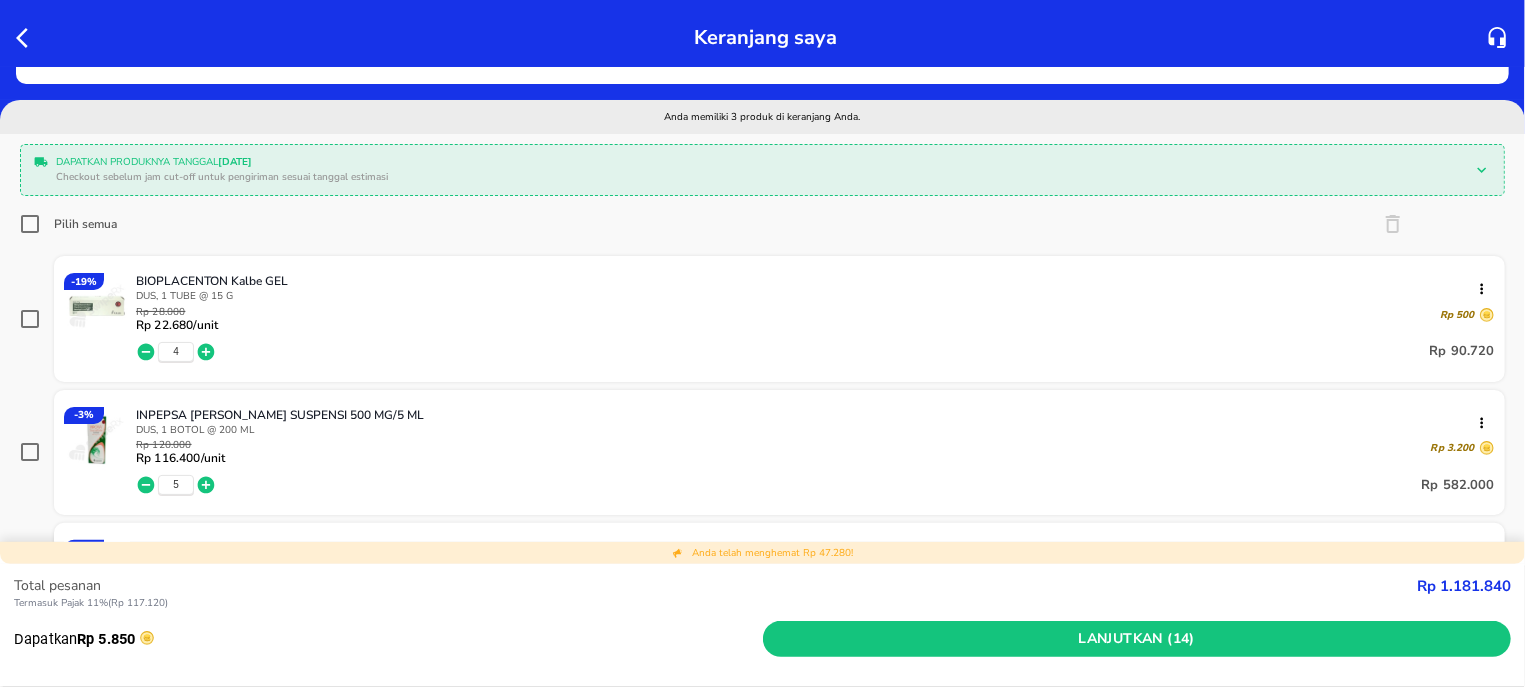 scroll, scrollTop: 255, scrollLeft: 0, axis: vertical 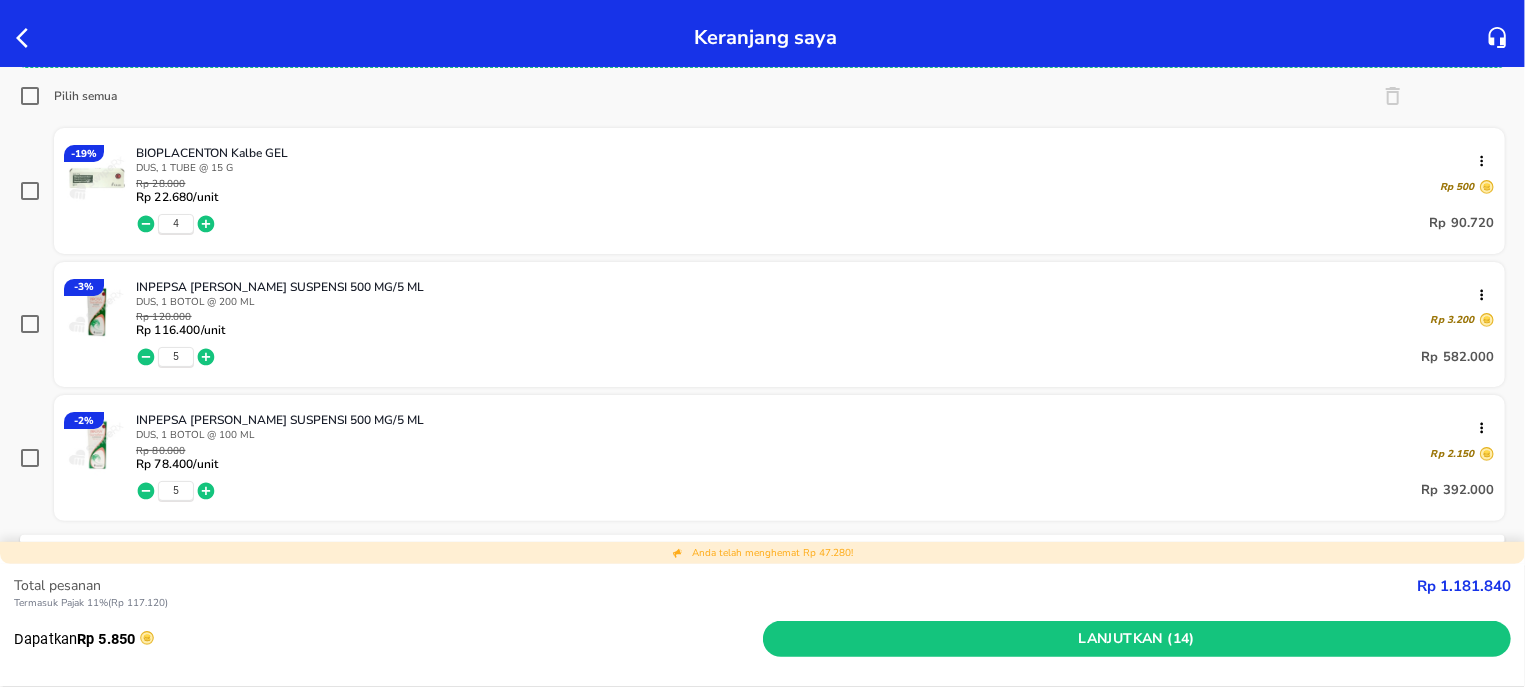 type 